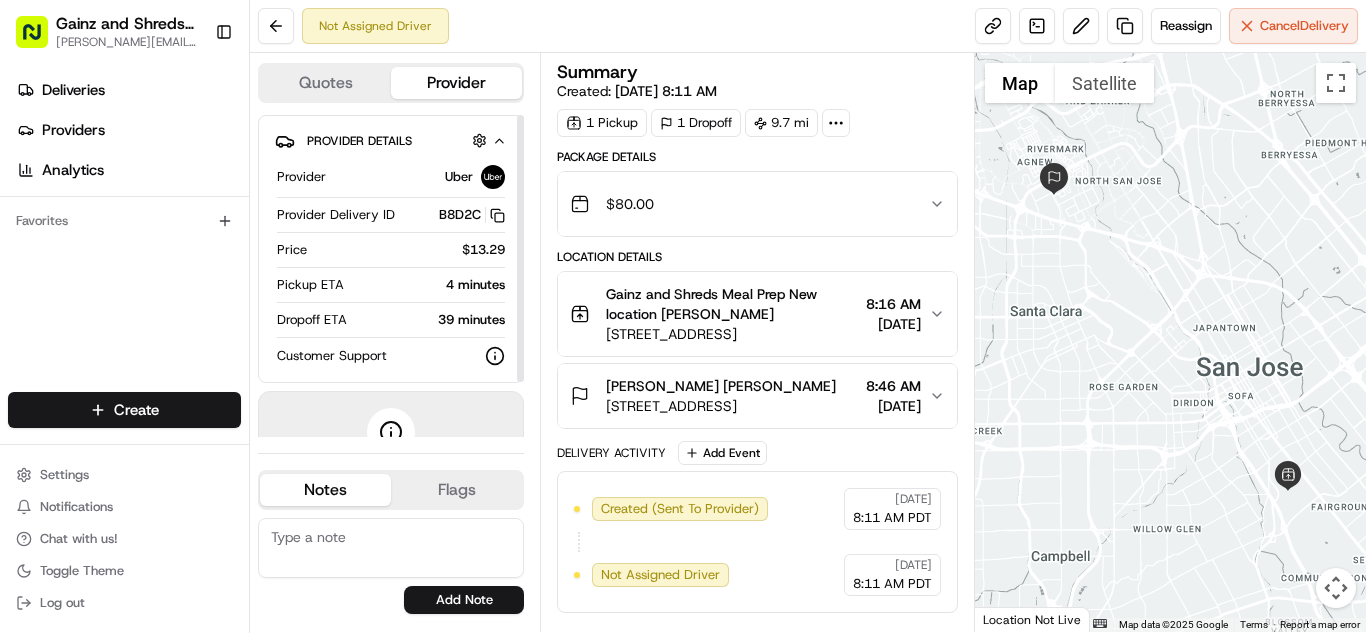 scroll, scrollTop: 0, scrollLeft: 0, axis: both 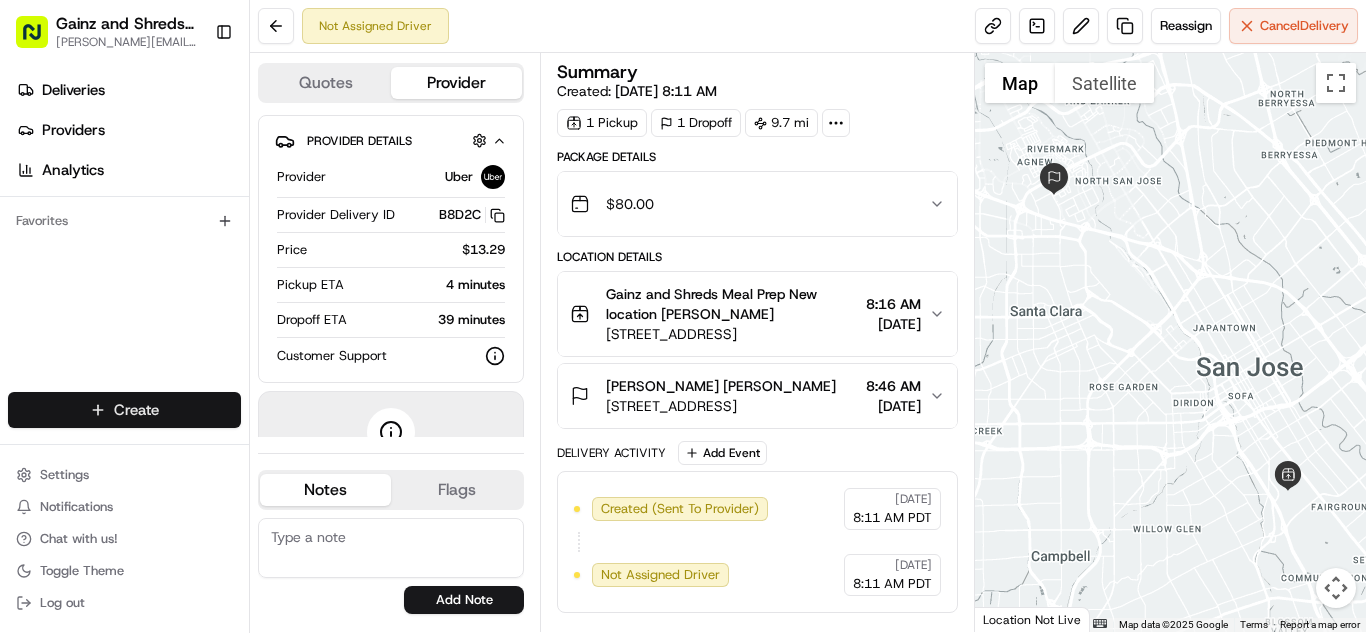 click on "Gainz and Shreds Meal Prep [PERSON_NAME][EMAIL_ADDRESS][DOMAIN_NAME] Toggle Sidebar Deliveries Providers Analytics Favorites Main Menu Members & Organization Organization Users Roles Preferences Customization Tracking Orchestration Automations Dispatch Strategy Locations Pickup Locations Dropoff Locations Billing Billing Refund Requests Integrations Notification Triggers Webhooks API Keys Apps Request Logs Create Settings Notifications Chat with us! Toggle Theme Log out Not Assigned Driver Reassign Cancel  Delivery Quotes Provider Provider Details Hidden ( 1 ) Provider Uber   Provider Delivery ID B8D2C Copy  del_hDqz9ZAUTAKmZhL5qPuNLA B8D2C Price $13.29 Pickup ETA 4 minutes Dropoff ETA 39 minutes Customer Support Driver information is not available yet. Notes Flags [PERSON_NAME][EMAIL_ADDRESS][DOMAIN_NAME] Add Note [PERSON_NAME][EMAIL_ADDRESS][DOMAIN_NAME] Add Flag Summary Created:   [DATE] 8:11 AM 1   Pickup 1   Dropoff 9.7 mi Package Details $ 80.00 Location Details 8:16 AM [DATE] [PERSON_NAME] [PERSON_NAME] Uber +" at bounding box center (683, 316) 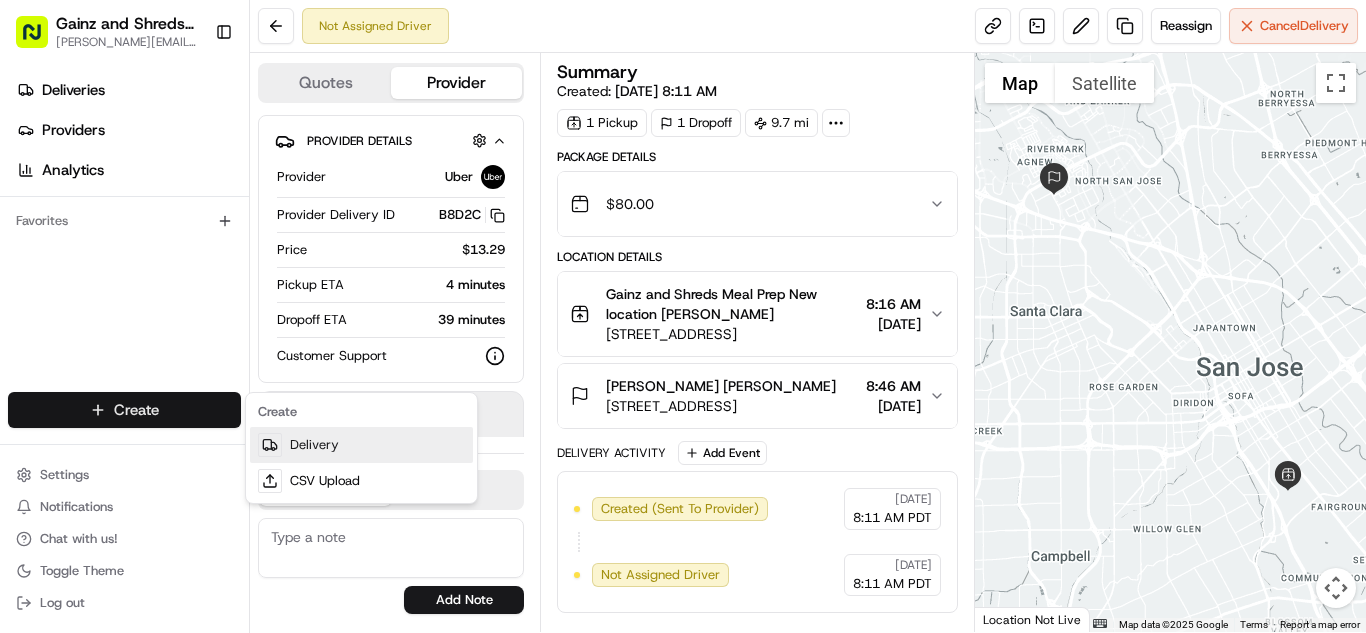 click on "Delivery" at bounding box center [361, 445] 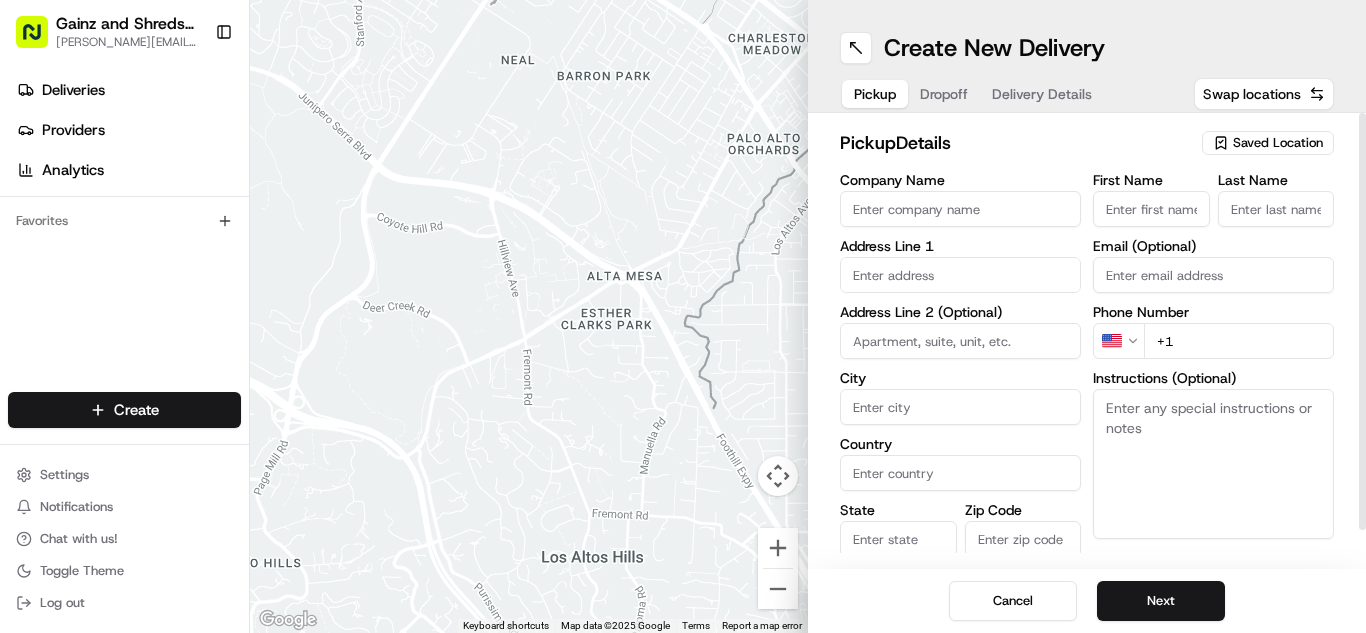 click on "Saved Location" at bounding box center [1278, 143] 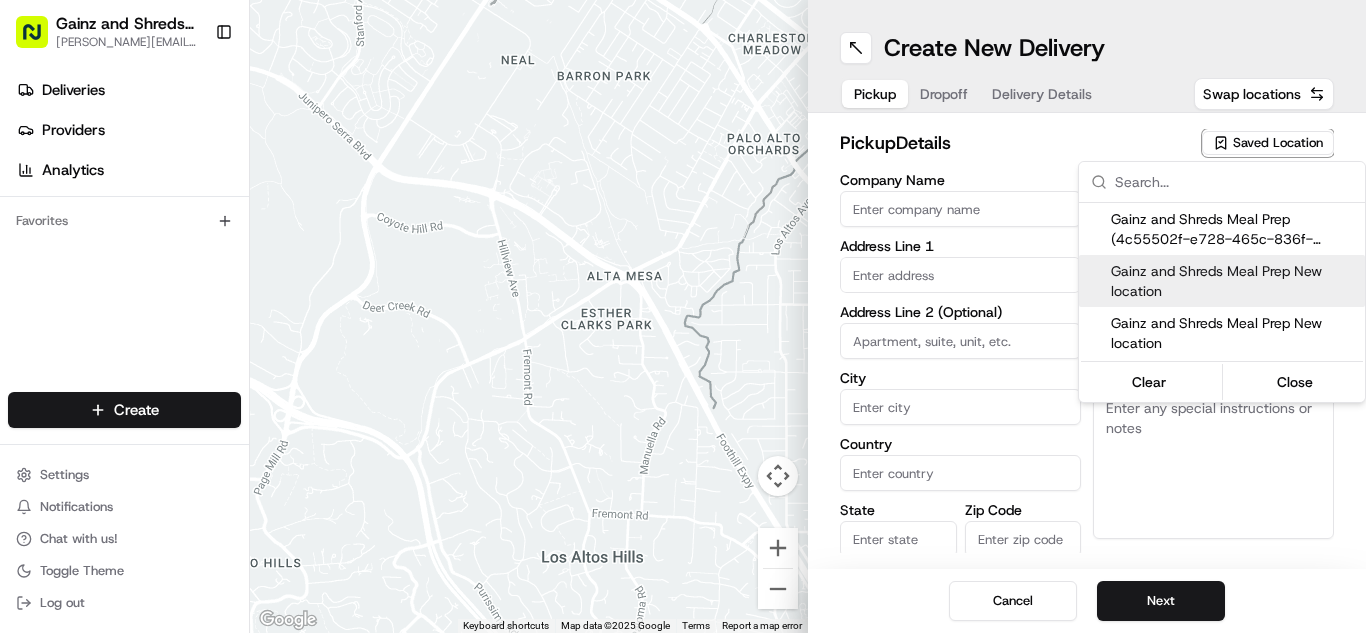 click on "Gainz and Shreds Meal Prep New location" at bounding box center [1234, 281] 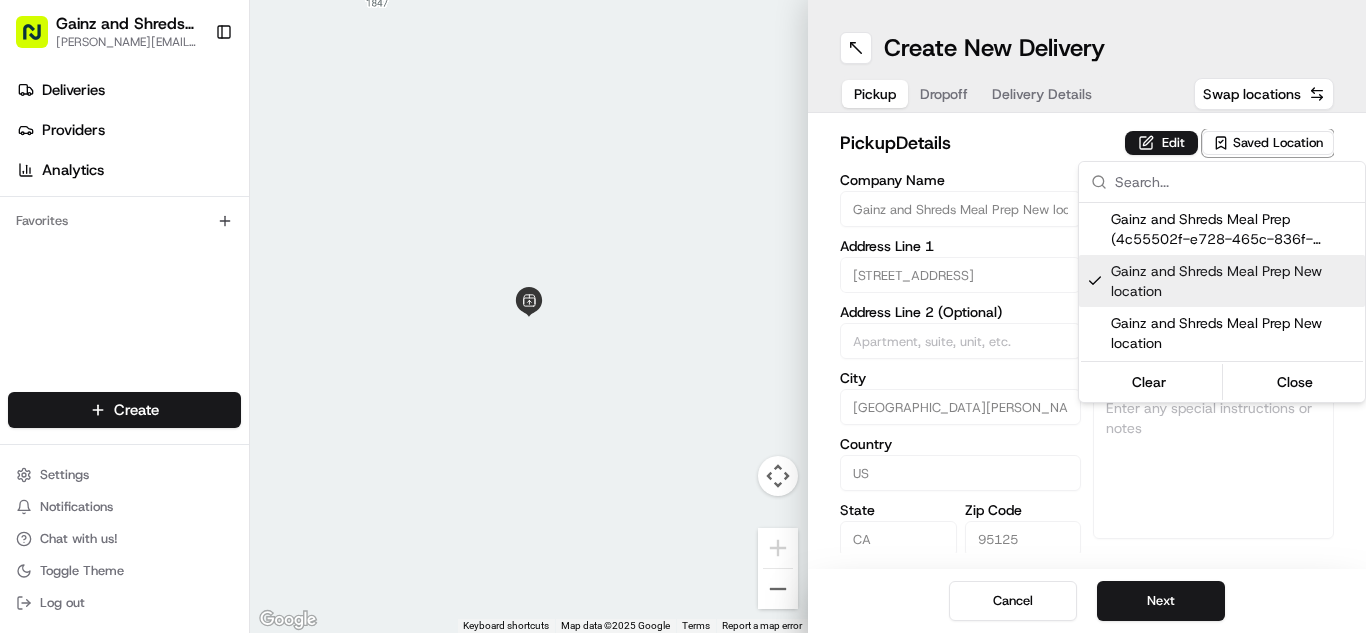 click on "Gainz and Shreds Meal Prep [PERSON_NAME][EMAIL_ADDRESS][DOMAIN_NAME] Toggle Sidebar Deliveries Providers Analytics Favorites Main Menu Members & Organization Organization Users Roles Preferences Customization Tracking Orchestration Automations Dispatch Strategy Locations Pickup Locations Dropoff Locations Billing Billing Refund Requests Integrations Notification Triggers Webhooks API Keys Apps Request Logs Create Settings Notifications Chat with us! Toggle Theme Log out ← Move left → Move right ↑ Move up ↓ Move down + Zoom in - Zoom out Home Jump left by 75% End Jump right by 75% Page Up Jump up by 75% Page Down Jump down by 75% Keyboard shortcuts Map Data Map data ©2025 Google Map data ©2025 Google 2 m  Click to toggle between metric and imperial units Terms Report a map error Create New Delivery Pickup Dropoff Delivery Details Swap locations pickup  Details  Edit Saved Location Company Name Gainz and Shreds Meal Prep New location Address Line 1 [STREET_ADDRESS][PERSON_NAME]" at bounding box center (683, 316) 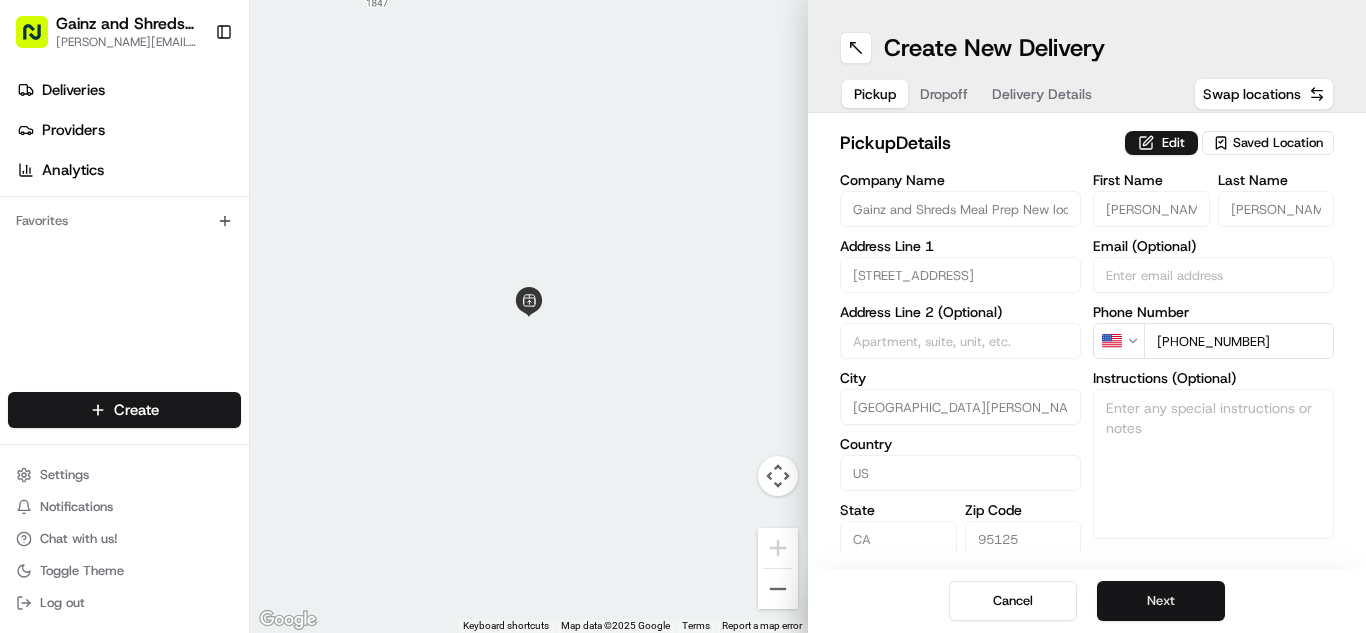click on "Next" at bounding box center [1161, 601] 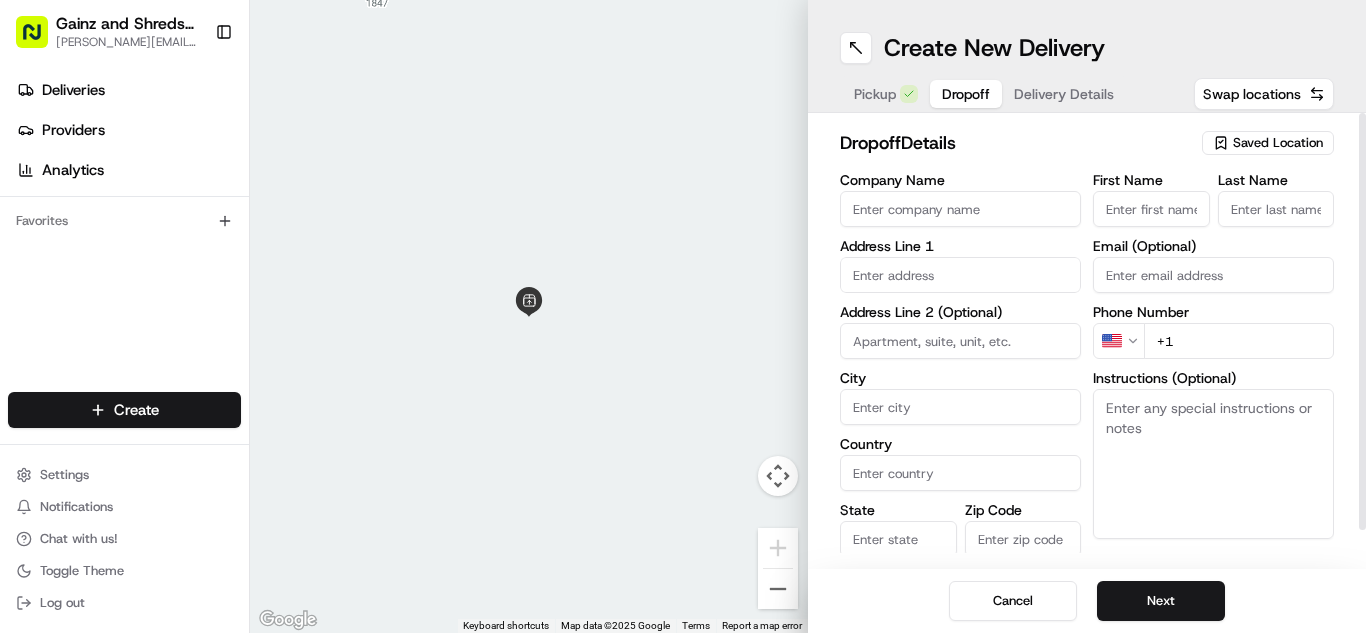 click on "First Name" at bounding box center [1151, 209] 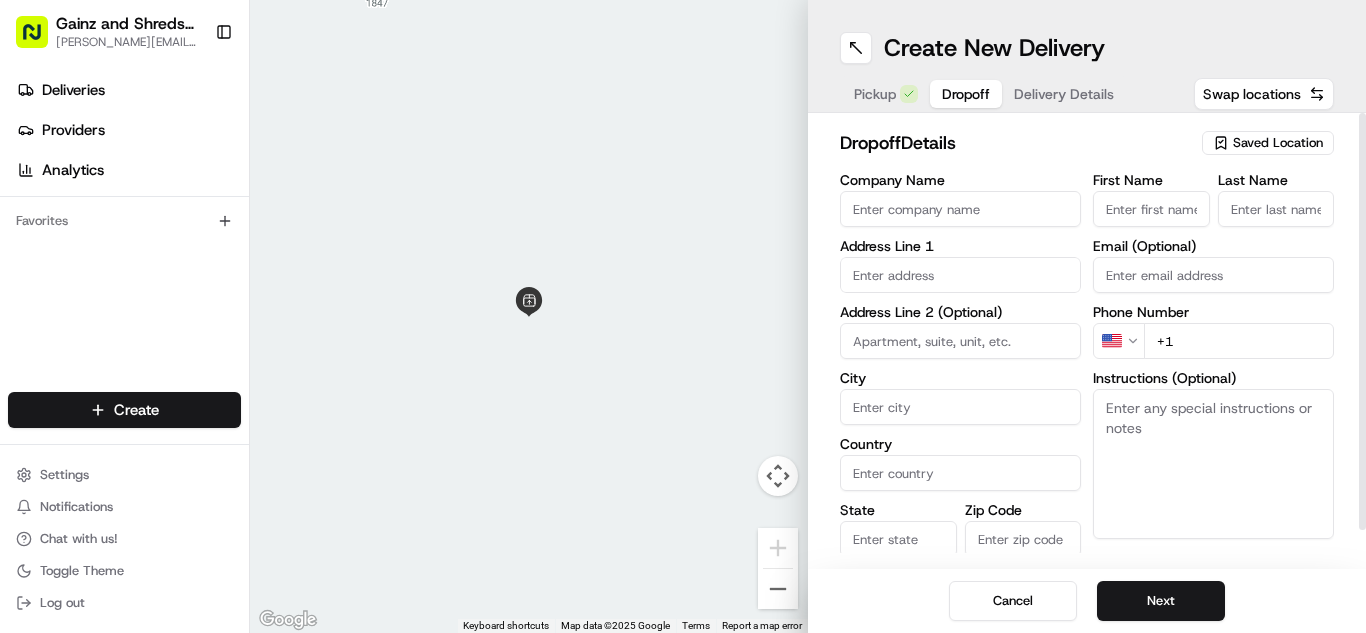 click on "Saved Location" at bounding box center [1278, 143] 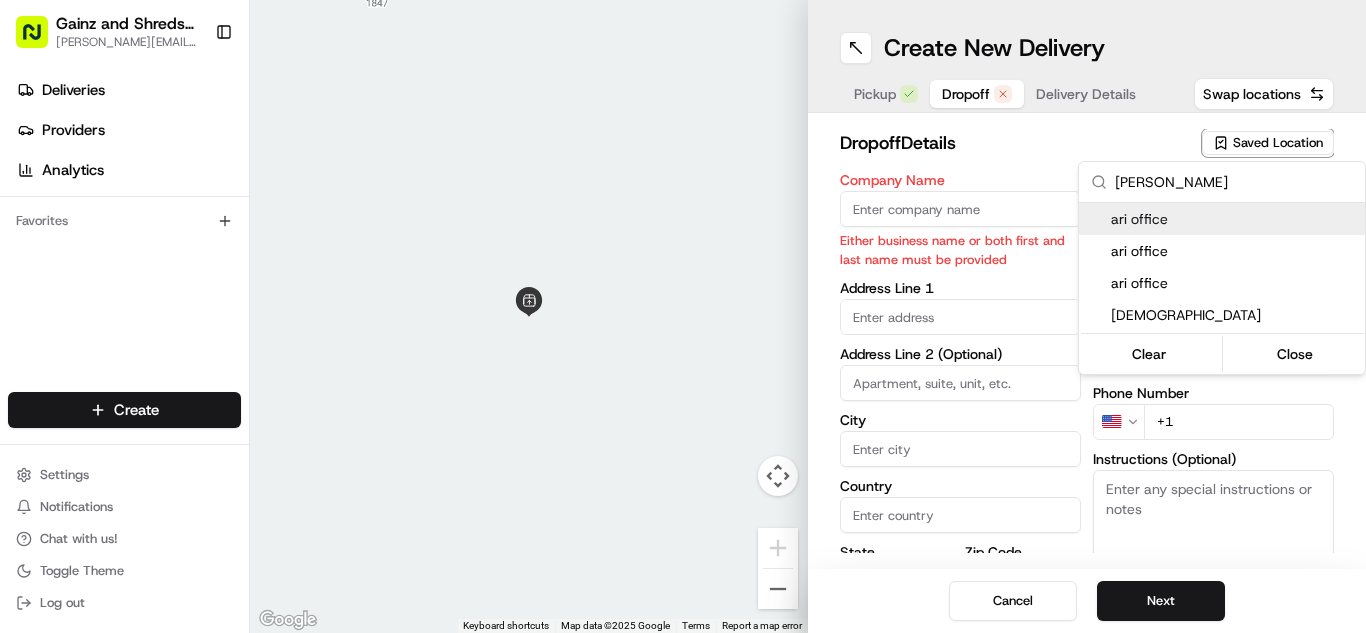 type on "[PERSON_NAME]" 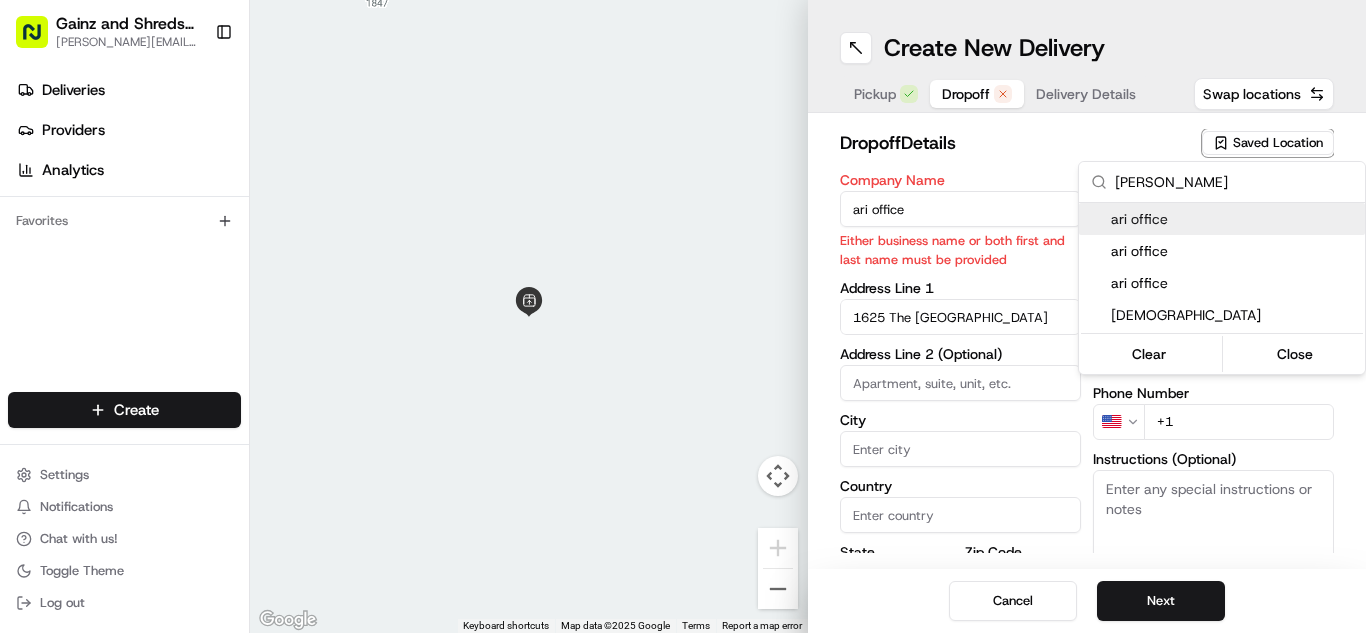type on "#525" 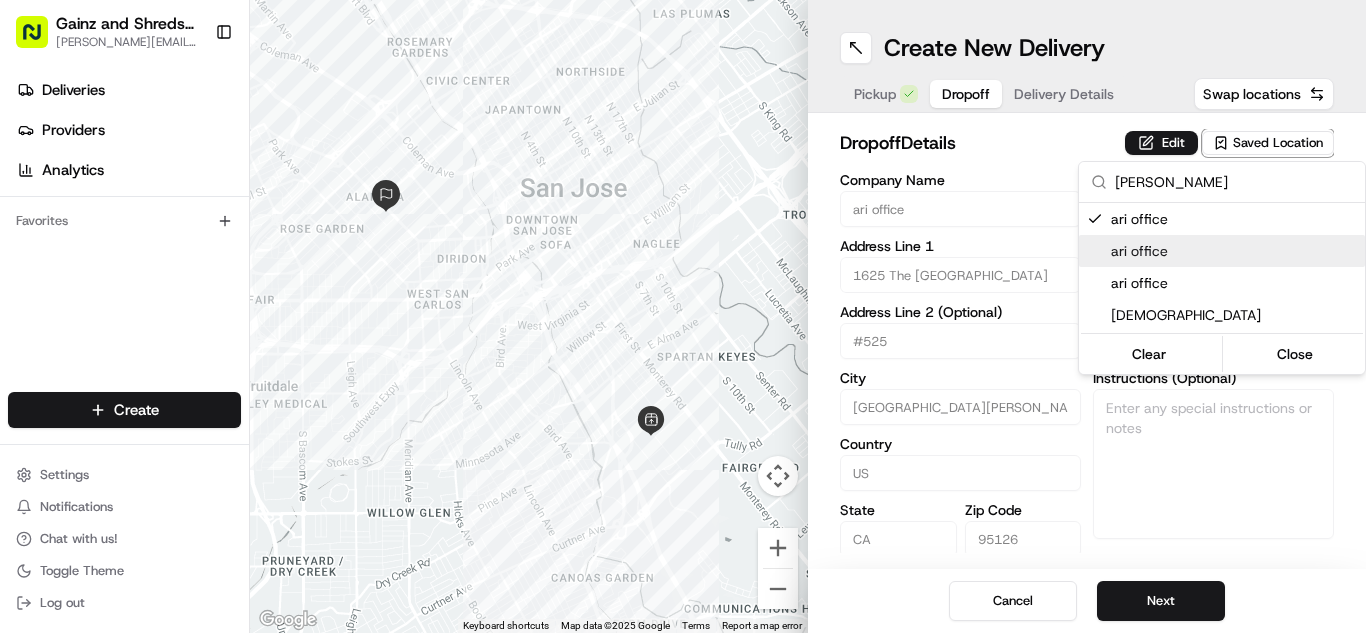 click on "Gainz and Shreds Meal Prep [PERSON_NAME][EMAIL_ADDRESS][DOMAIN_NAME] Toggle Sidebar Deliveries Providers Analytics Favorites Main Menu Members & Organization Organization Users Roles Preferences Customization Tracking Orchestration Automations Dispatch Strategy Locations Pickup Locations Dropoff Locations Billing Billing Refund Requests Integrations Notification Triggers Webhooks API Keys Apps Request Logs Create Settings Notifications Chat with us! Toggle Theme Log out ← Move left → Move right ↑ Move up ↓ Move down + Zoom in - Zoom out Home Jump left by 75% End Jump right by 75% Page Up Jump up by 75% Page Down Jump down by 75% Keyboard shortcuts Map Data Map data ©2025 Google Map data ©2025 Google 1 km  Click to toggle between metric and imperial units Terms Report a map error Create New Delivery Pickup Dropoff Delivery Details Swap locations dropoff  Details  Edit Saved Location Company Name ari office Address Line 1 1625 The Alameda Address Line 2 (Optional) #[GEOGRAPHIC_DATA][PERSON_NAME]" at bounding box center (683, 316) 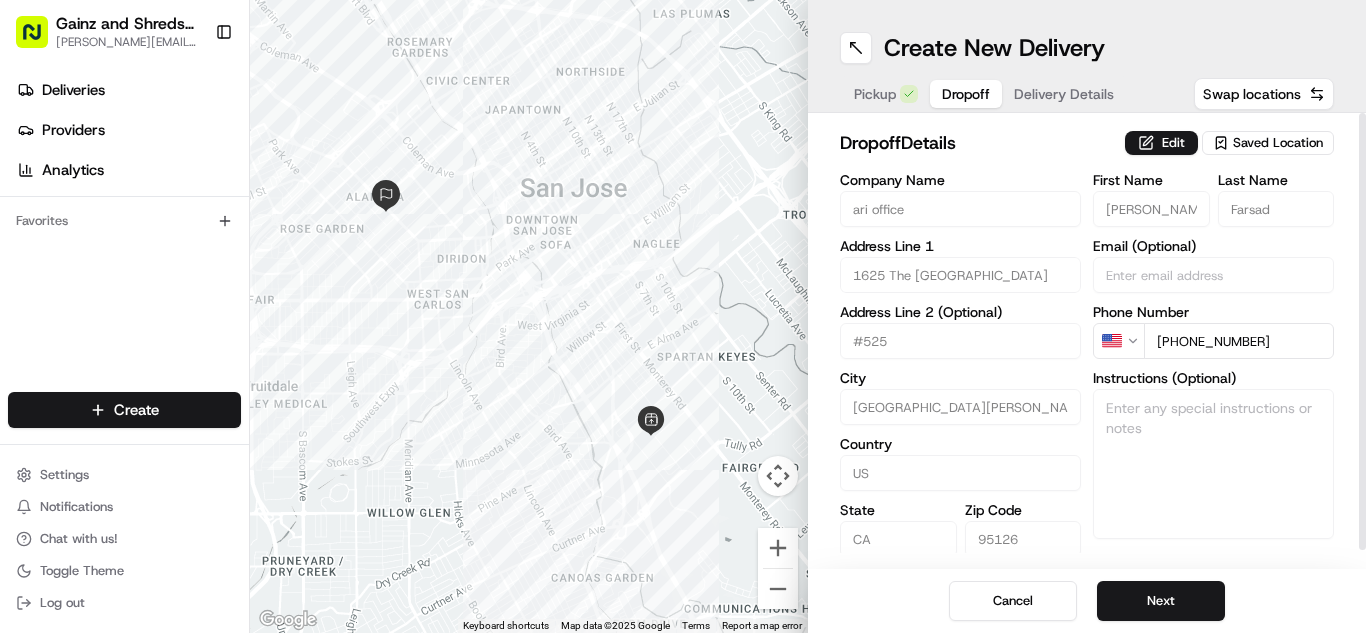 click on "[PHONE_NUMBER]" at bounding box center [1239, 341] 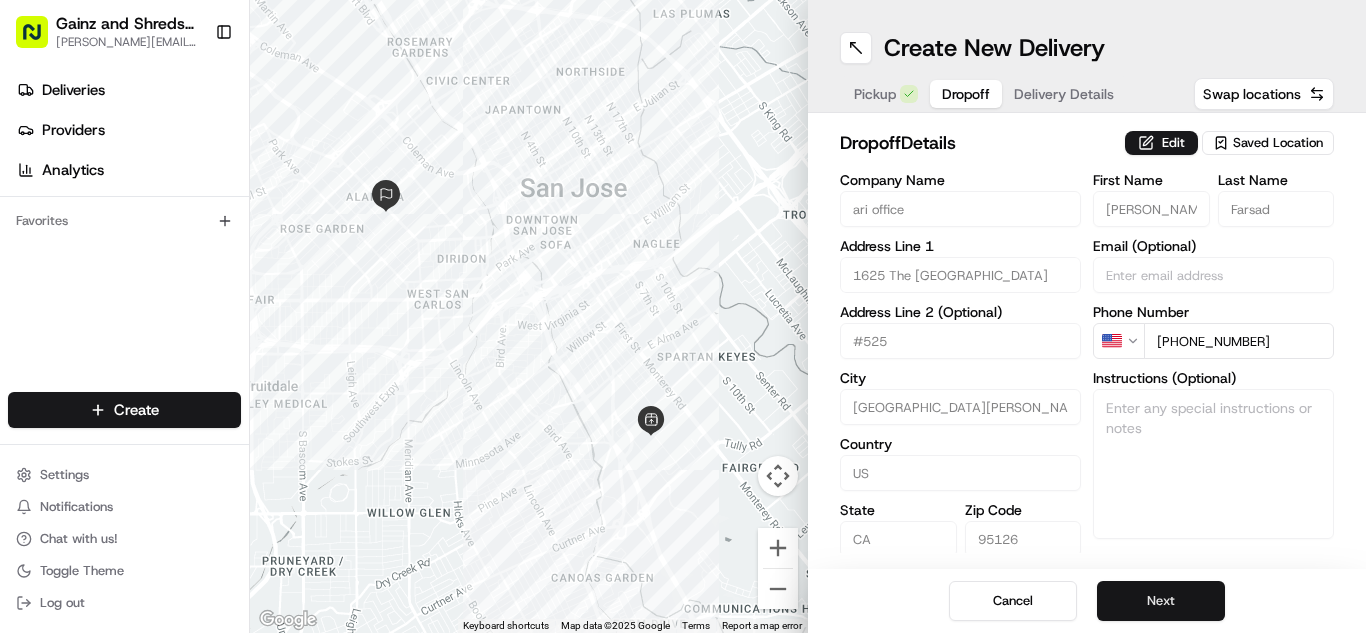 click on "Next" at bounding box center [1161, 601] 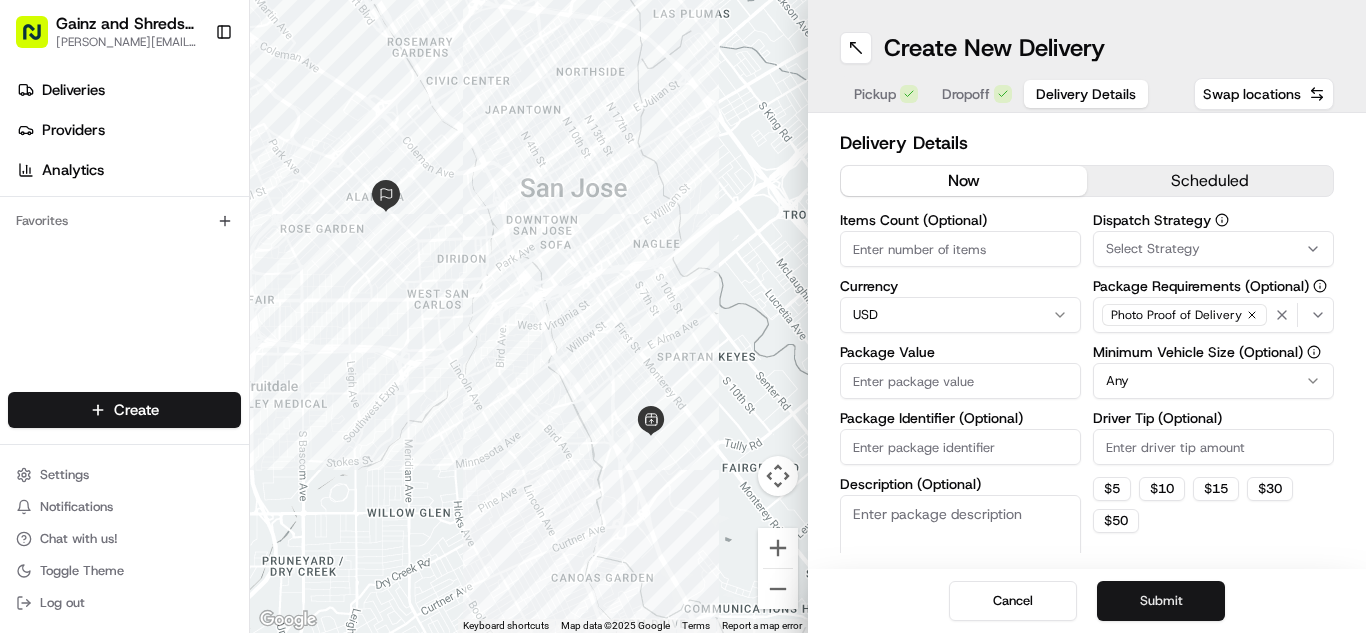 click on "Submit" at bounding box center [1161, 601] 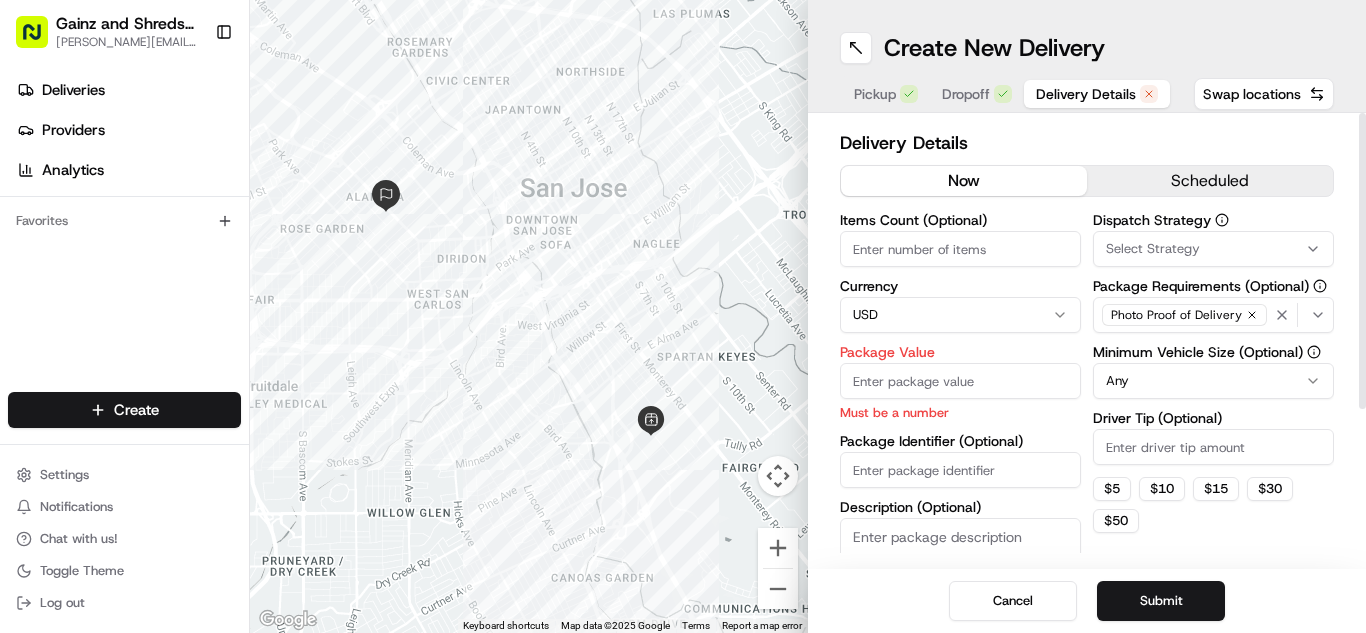 click on "Package Value" at bounding box center [960, 381] 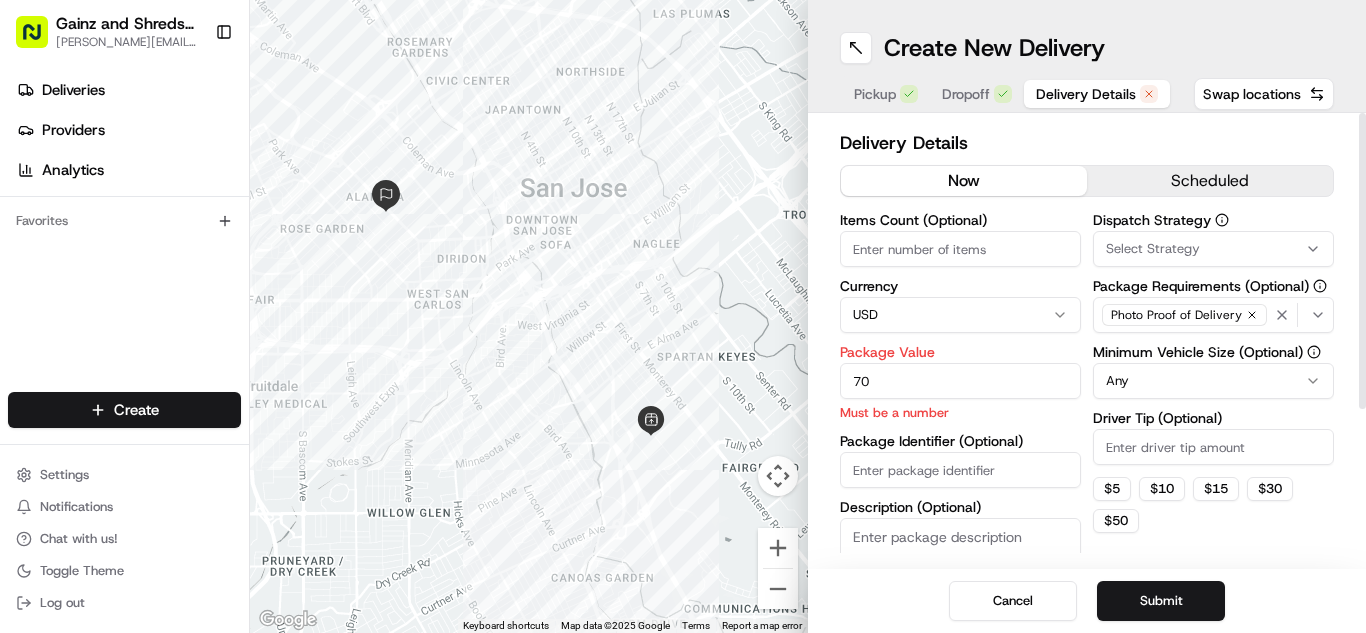 type on "7" 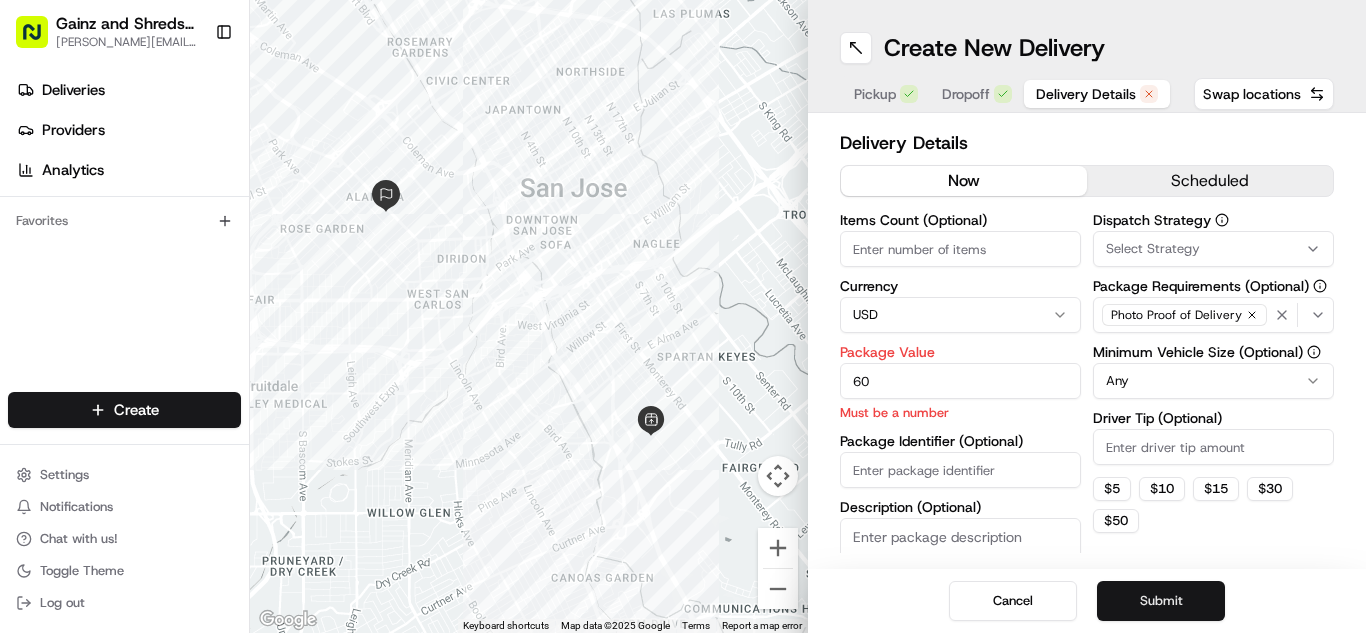 type on "60" 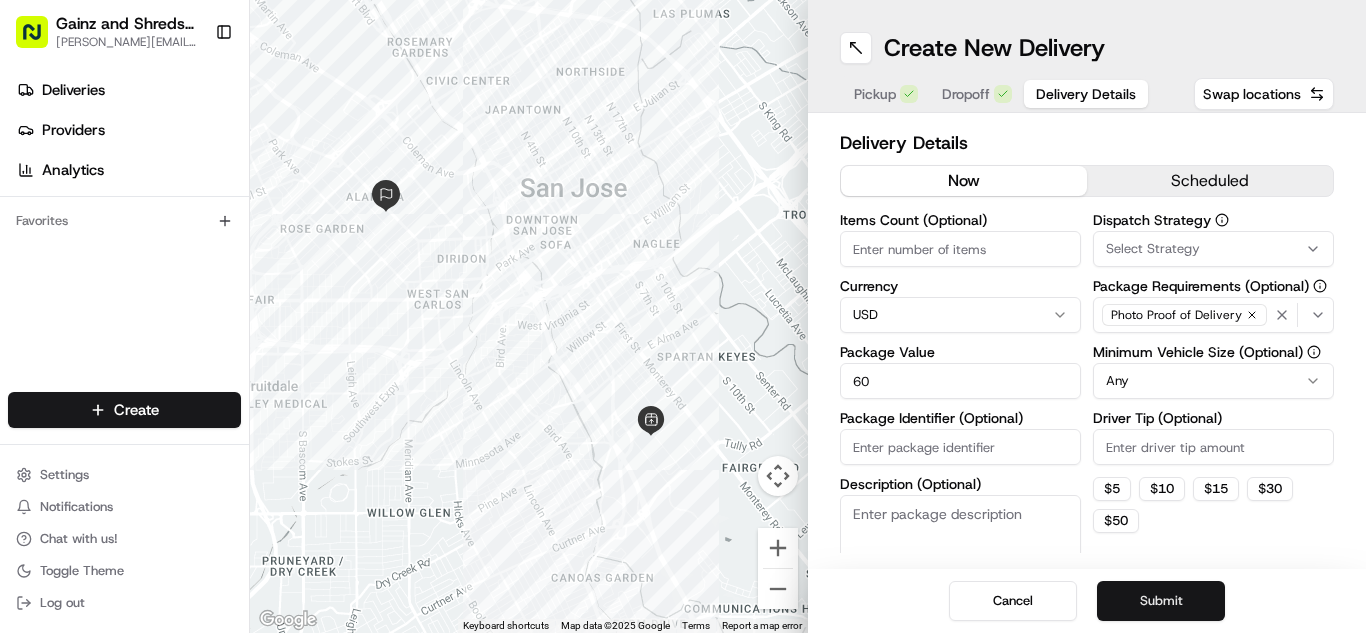 click on "Submit" at bounding box center (1161, 601) 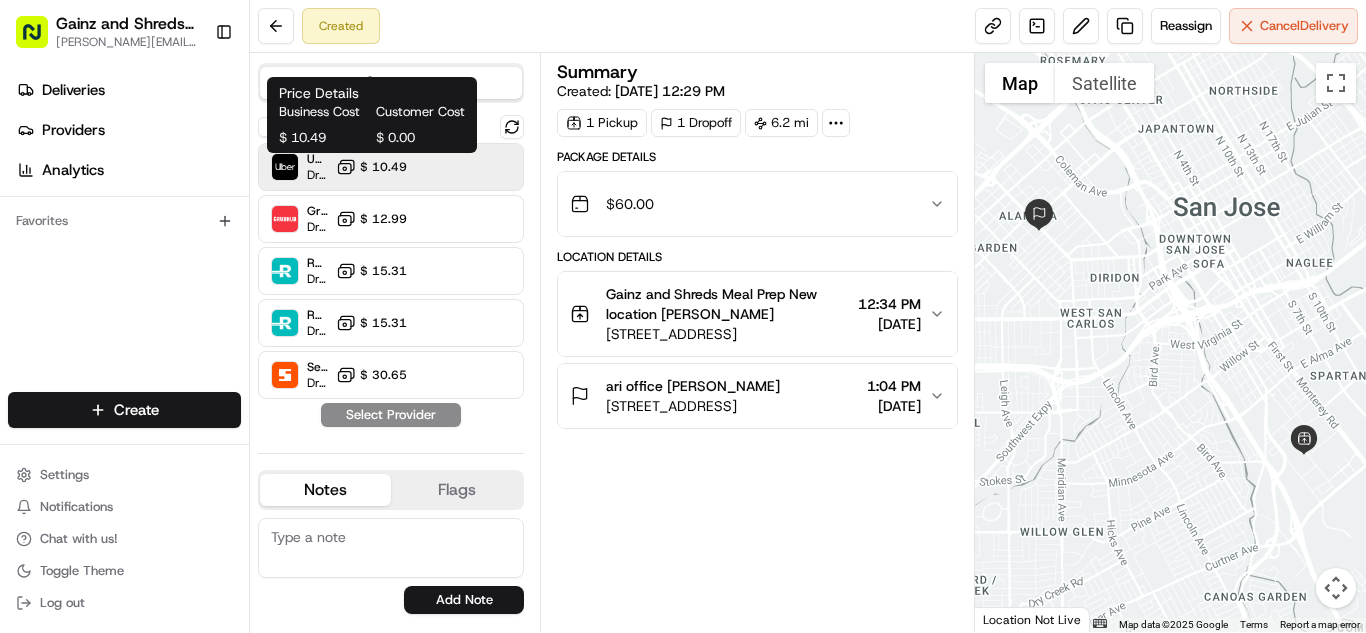 click on "$   10.49" at bounding box center (383, 167) 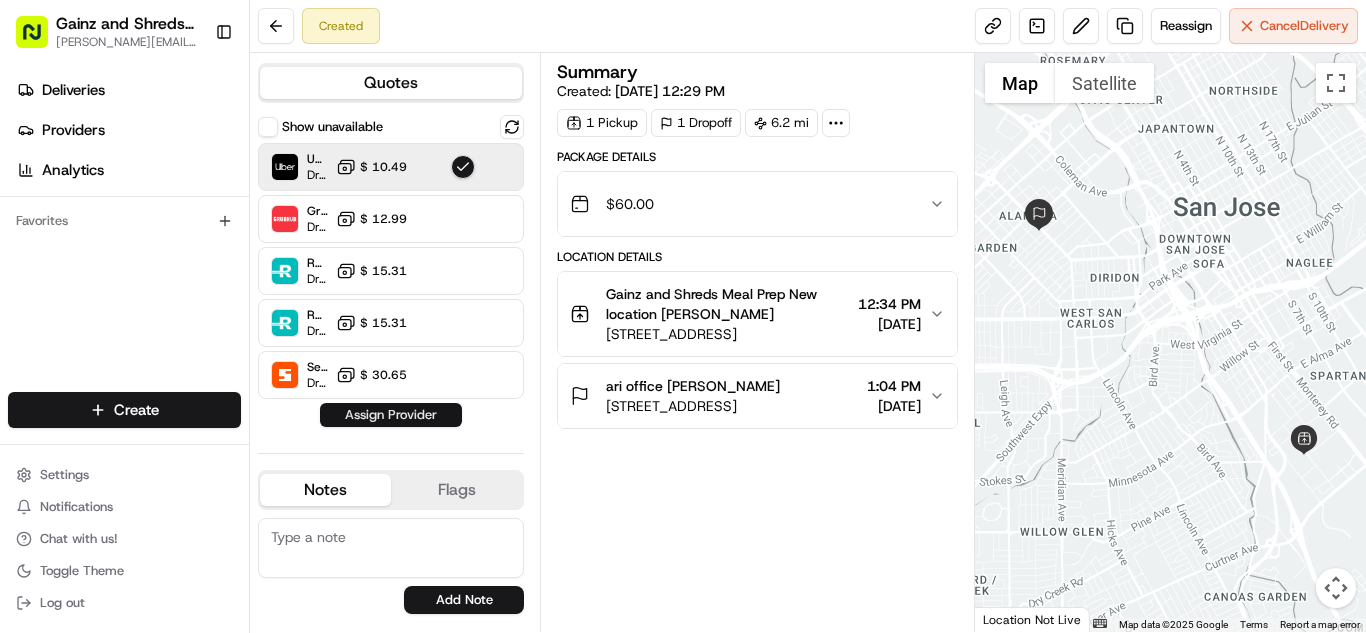click on "Assign Provider" at bounding box center [391, 415] 